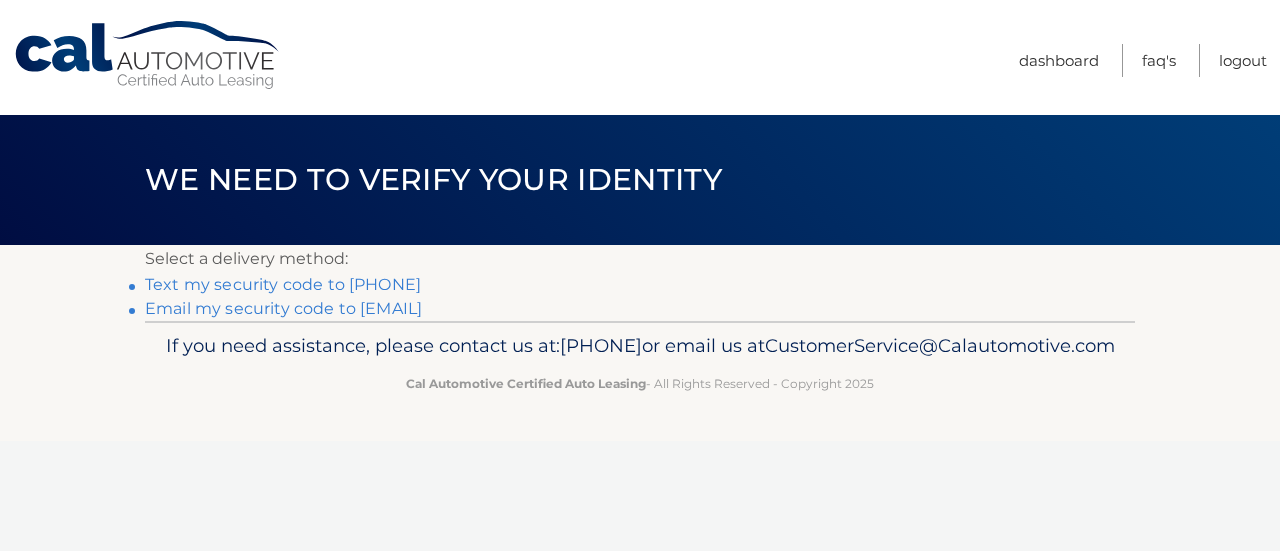 scroll, scrollTop: 0, scrollLeft: 0, axis: both 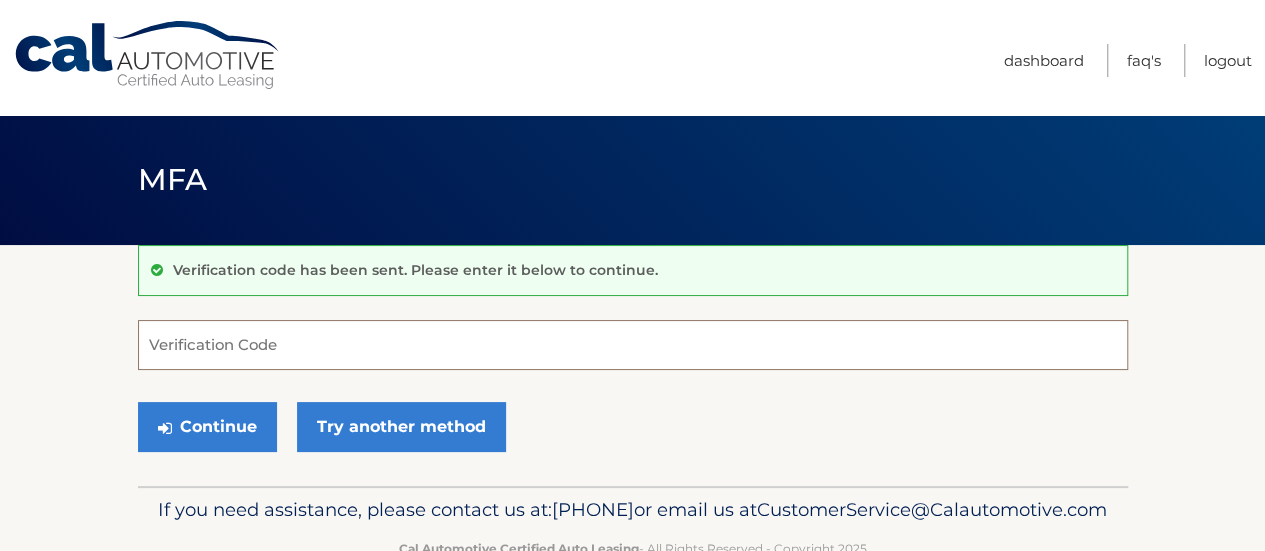 click on "Verification Code" at bounding box center [633, 345] 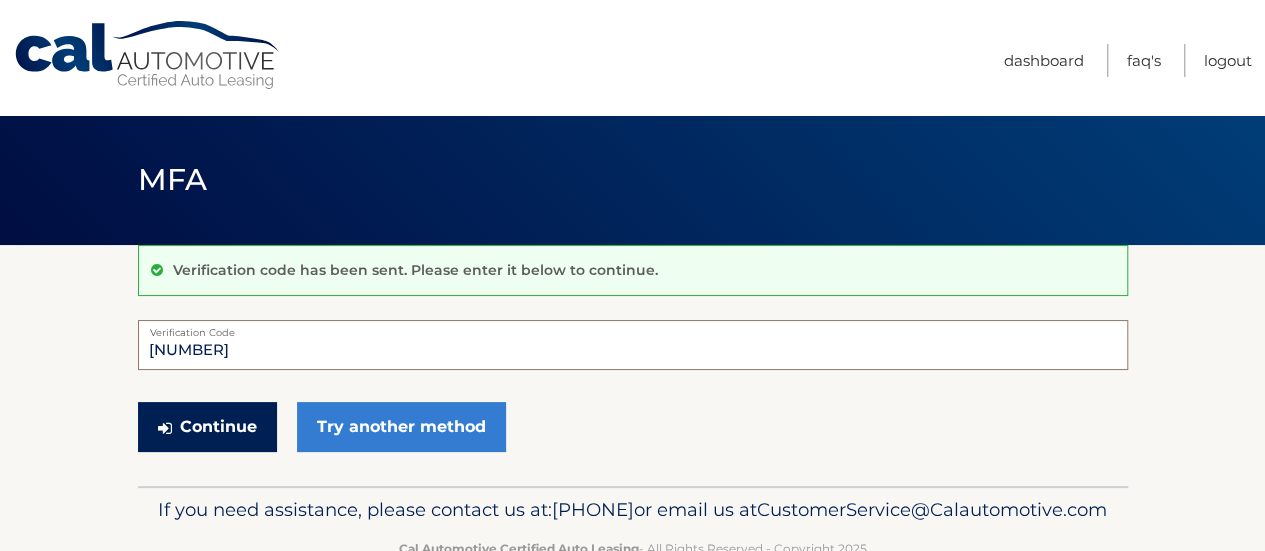 type on "615995" 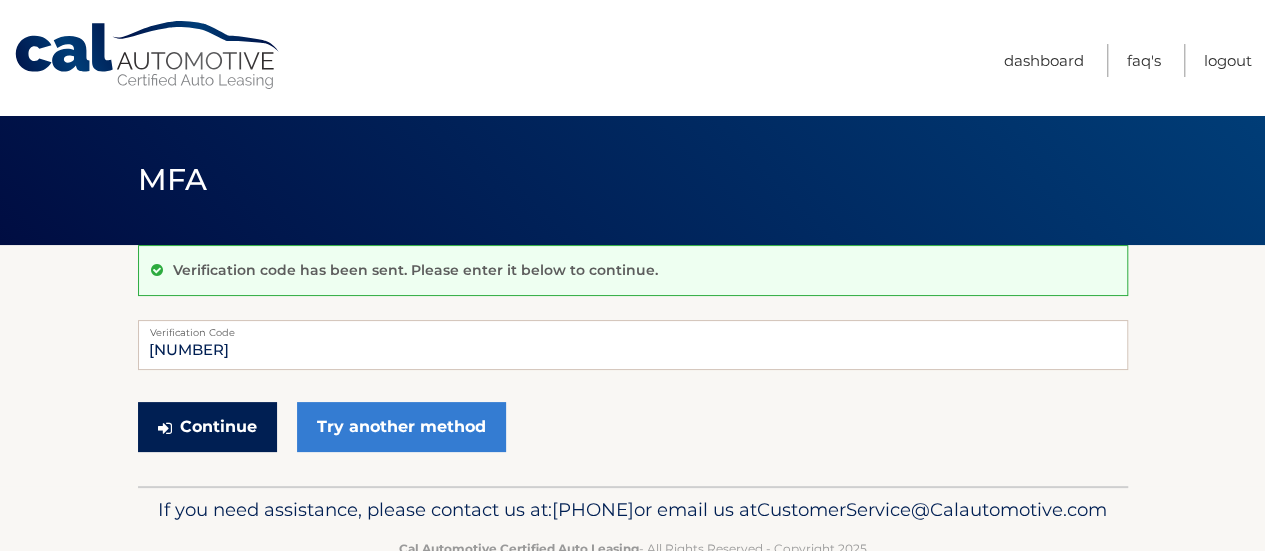 click on "Continue" at bounding box center [207, 427] 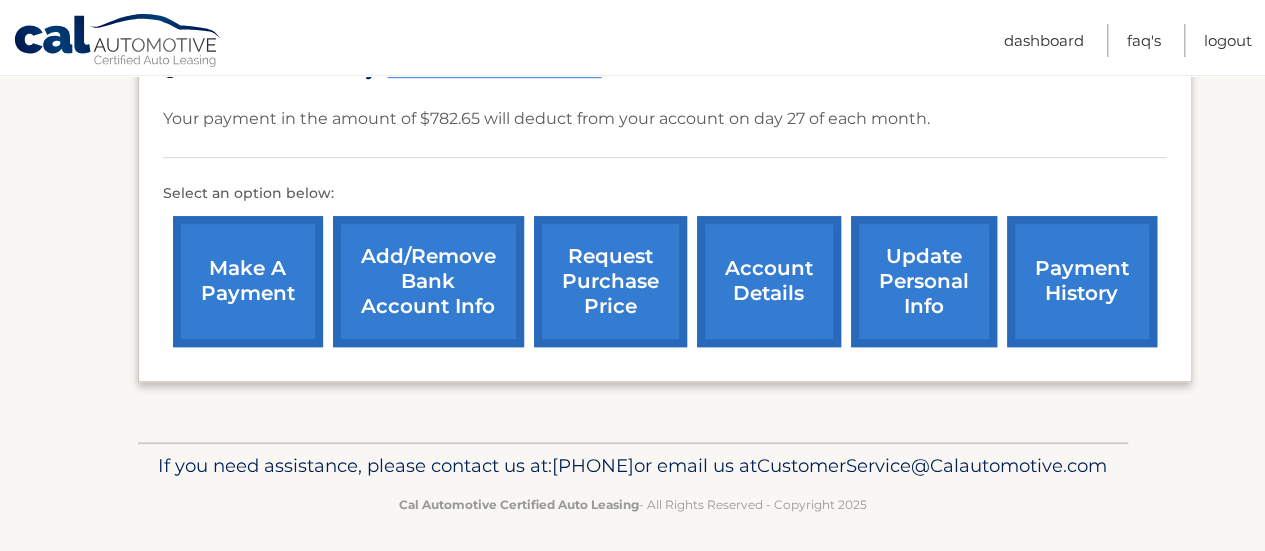 scroll, scrollTop: 582, scrollLeft: 0, axis: vertical 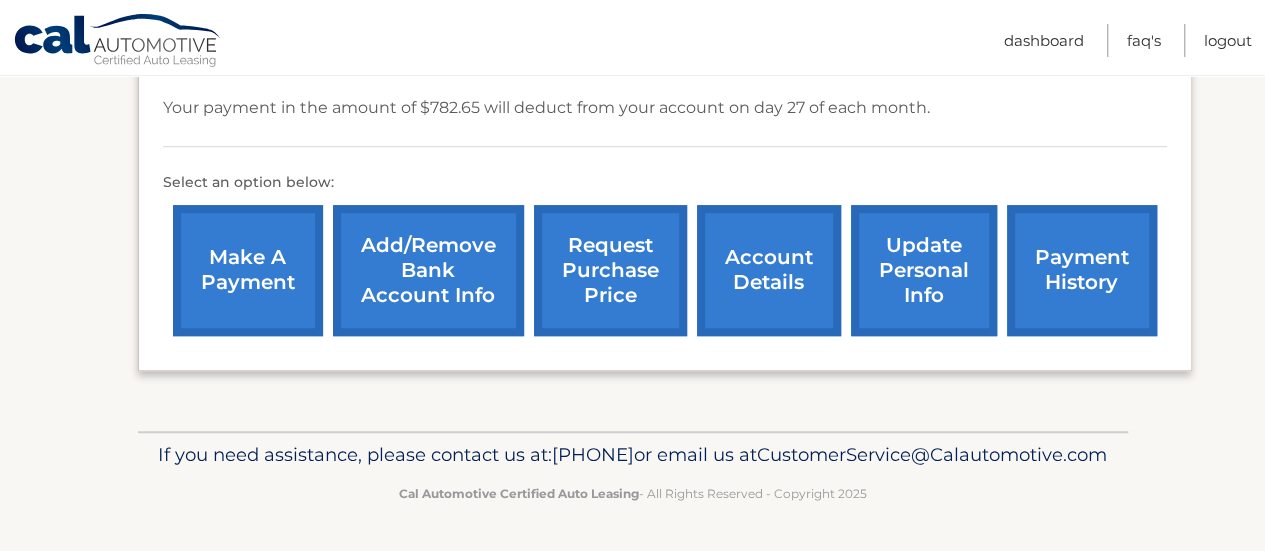click on "make a payment" at bounding box center (248, 270) 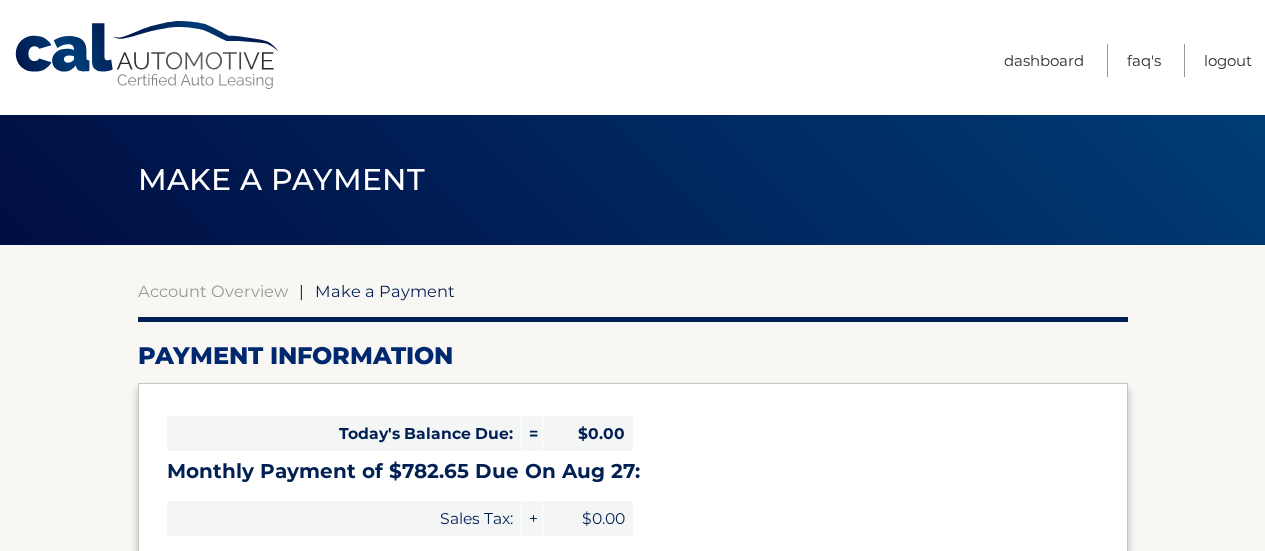 select on "Njc3NGY0NjItNDBiNi00ZWYyLTg1ZmQtYzM0MWViMGI2MzRh" 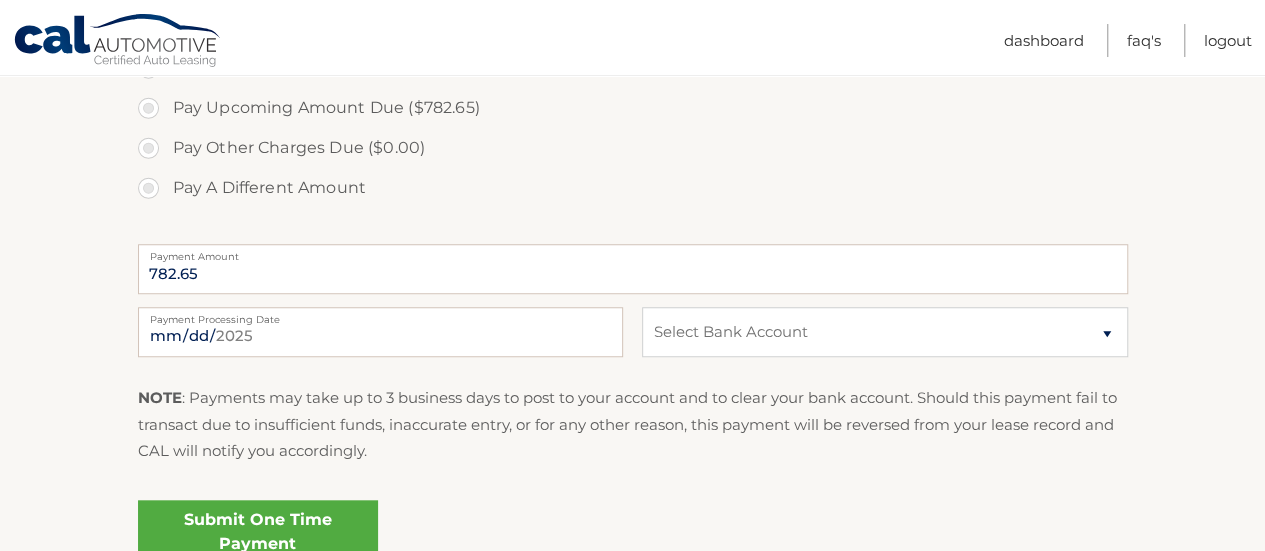 scroll, scrollTop: 876, scrollLeft: 0, axis: vertical 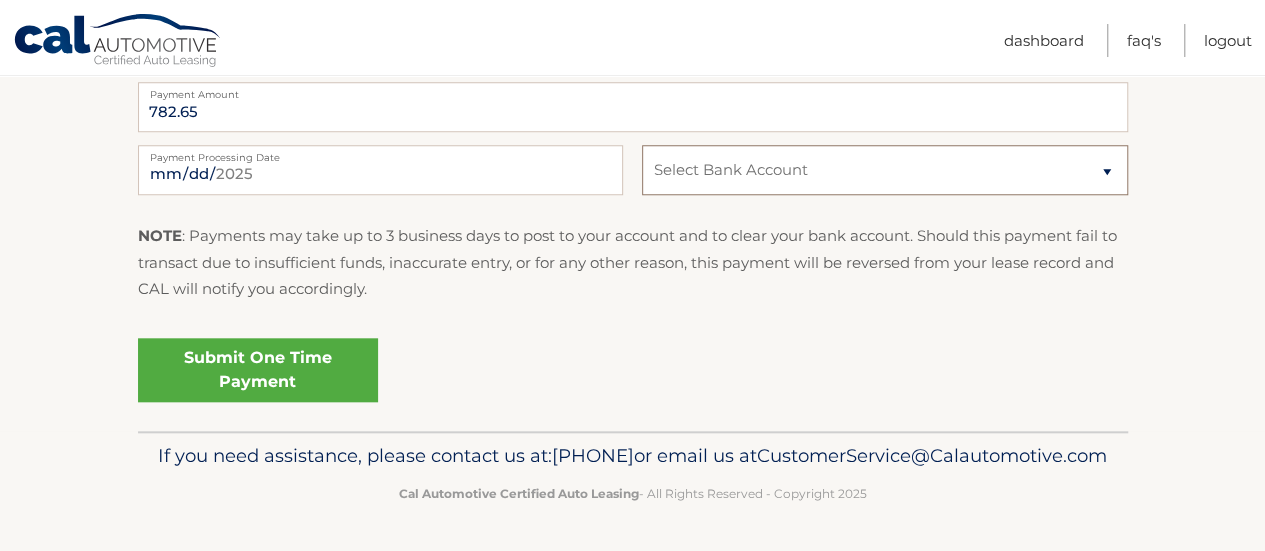 click on "Select Bank Account
Checking JPMORGAN CHASE BANK, NA *****9295" at bounding box center [884, 170] 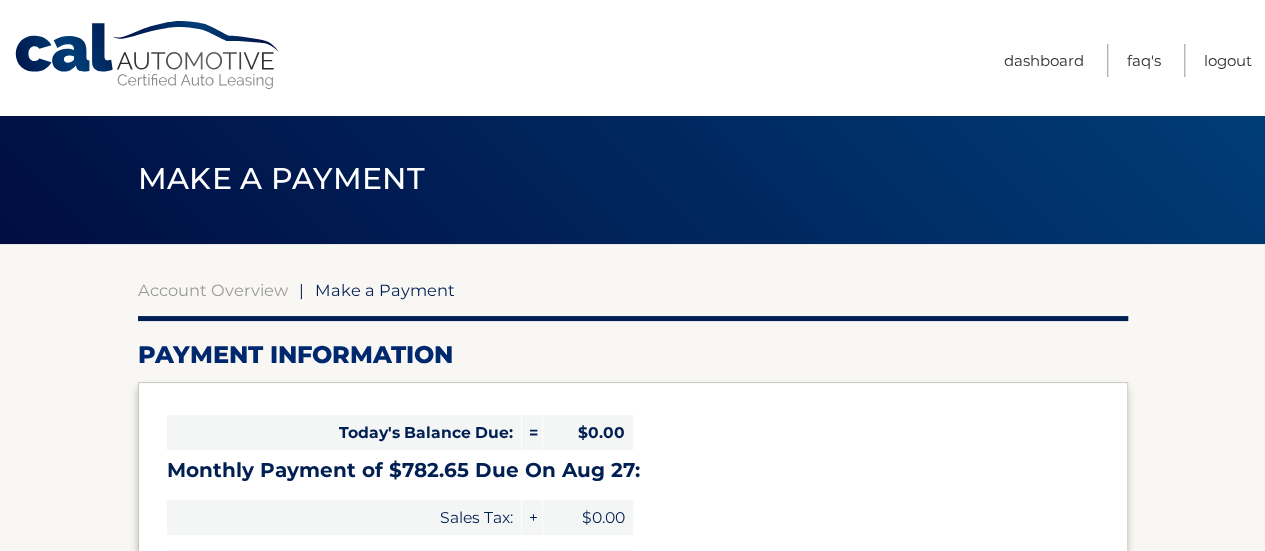 scroll, scrollTop: 0, scrollLeft: 0, axis: both 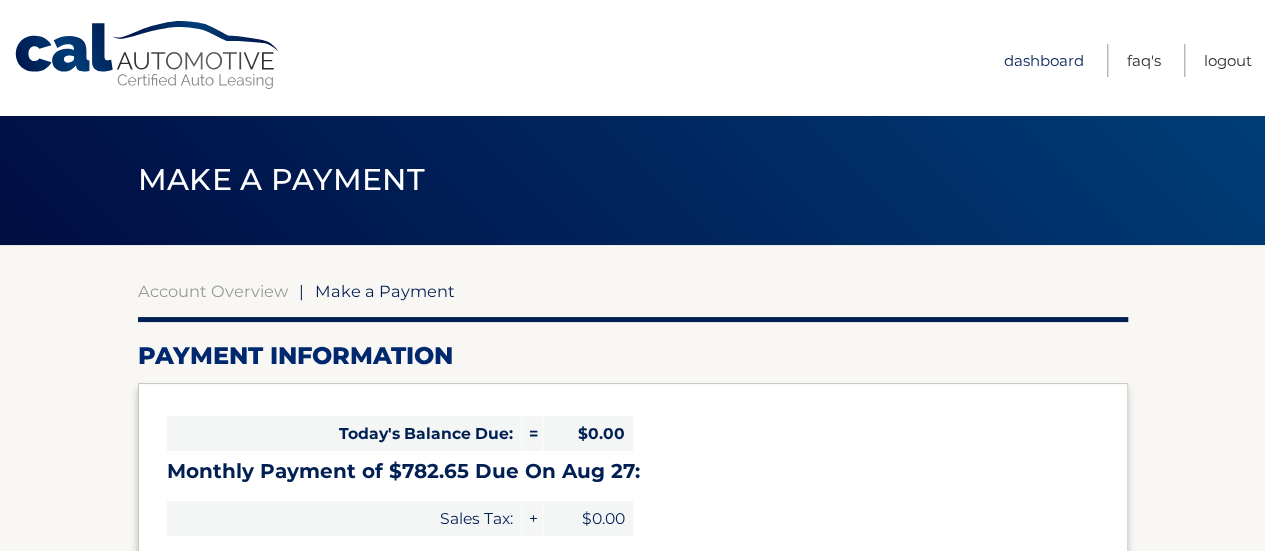 click on "Dashboard" at bounding box center [1044, 60] 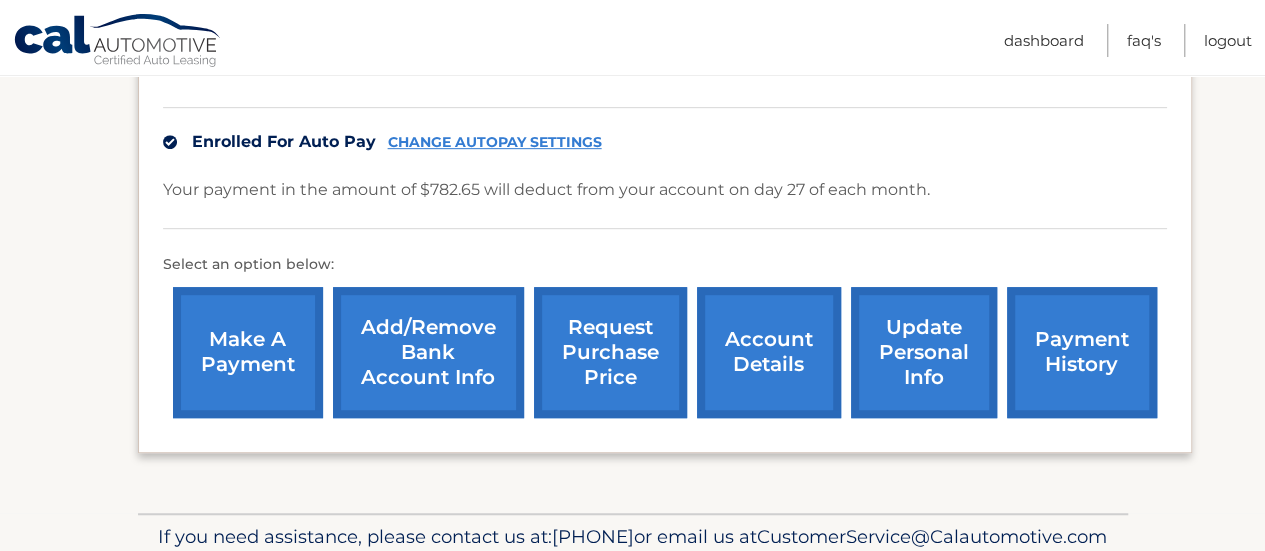 scroll, scrollTop: 500, scrollLeft: 0, axis: vertical 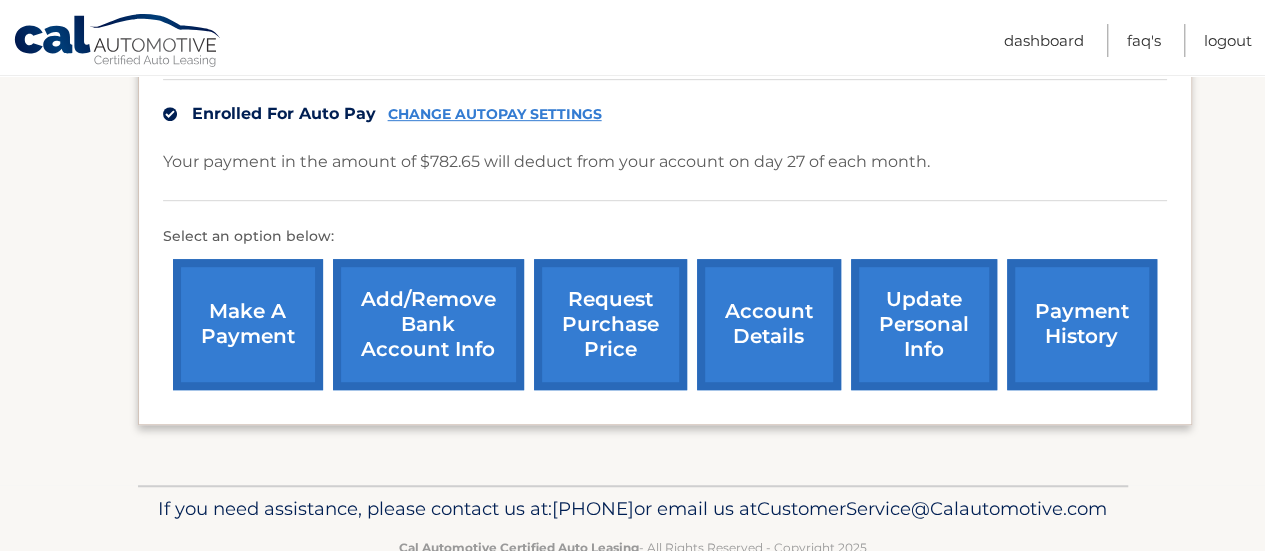 click on "Add/Remove bank account info" at bounding box center [428, 324] 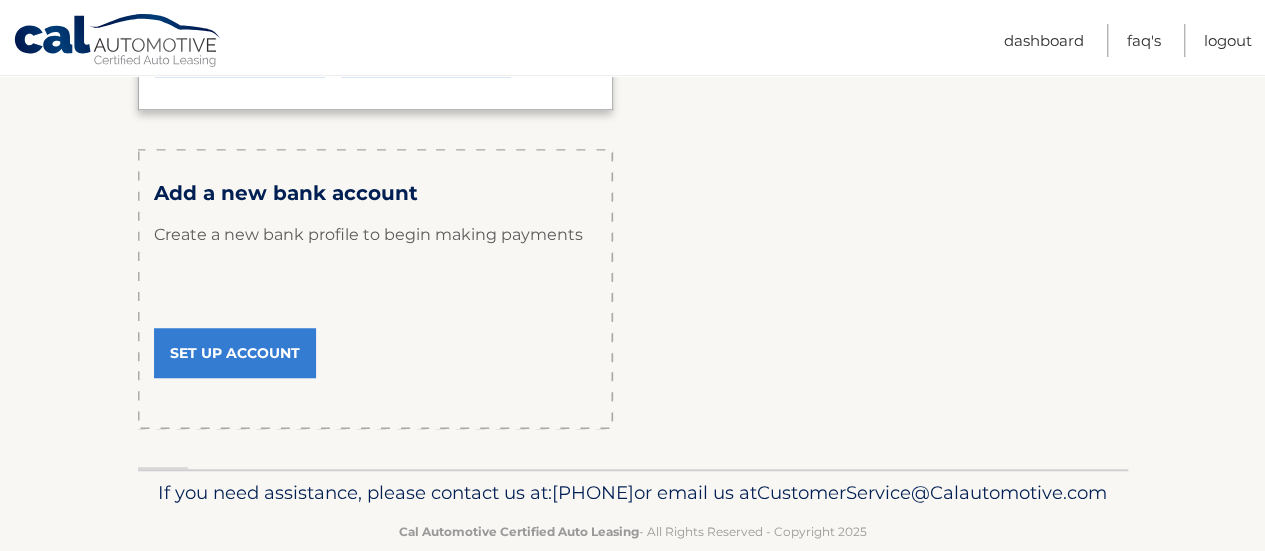scroll, scrollTop: 717, scrollLeft: 0, axis: vertical 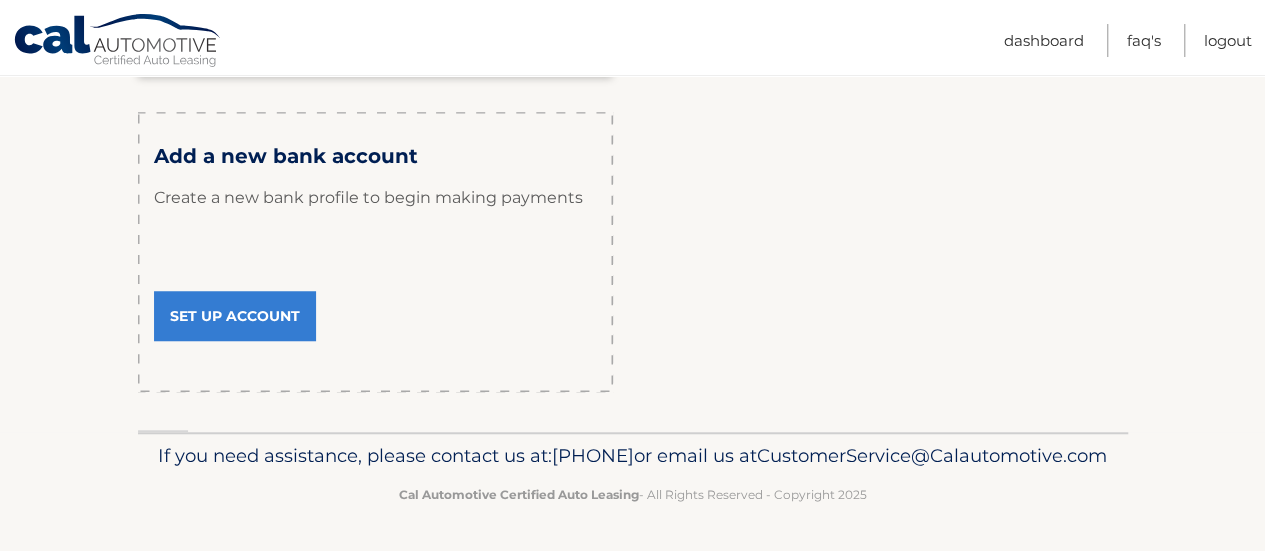 click on "Set Up Account" at bounding box center (235, 316) 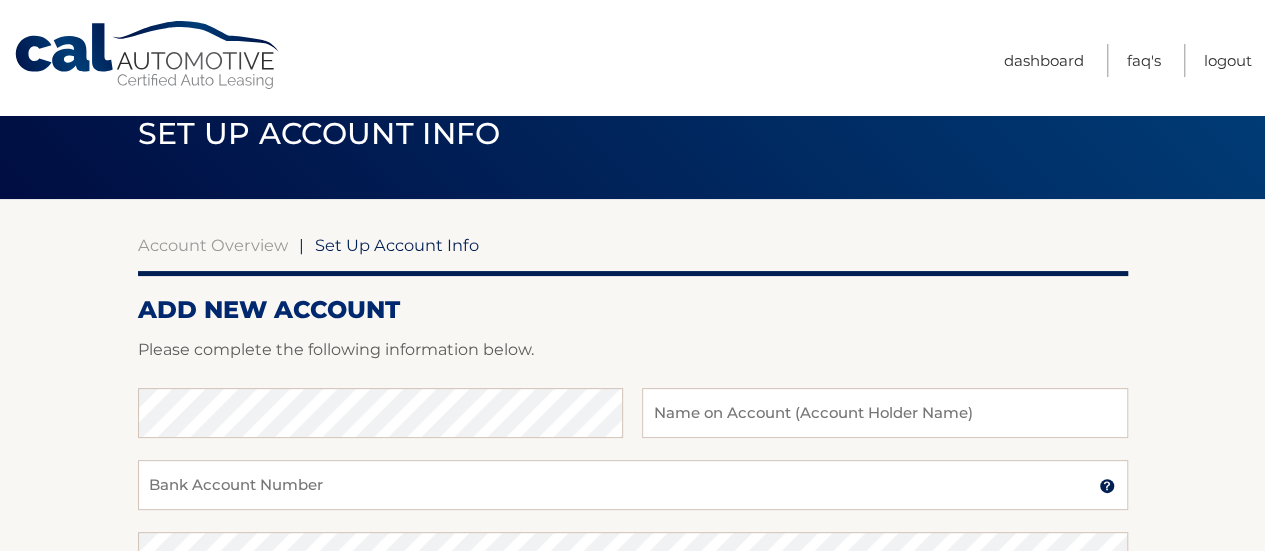 scroll, scrollTop: 0, scrollLeft: 0, axis: both 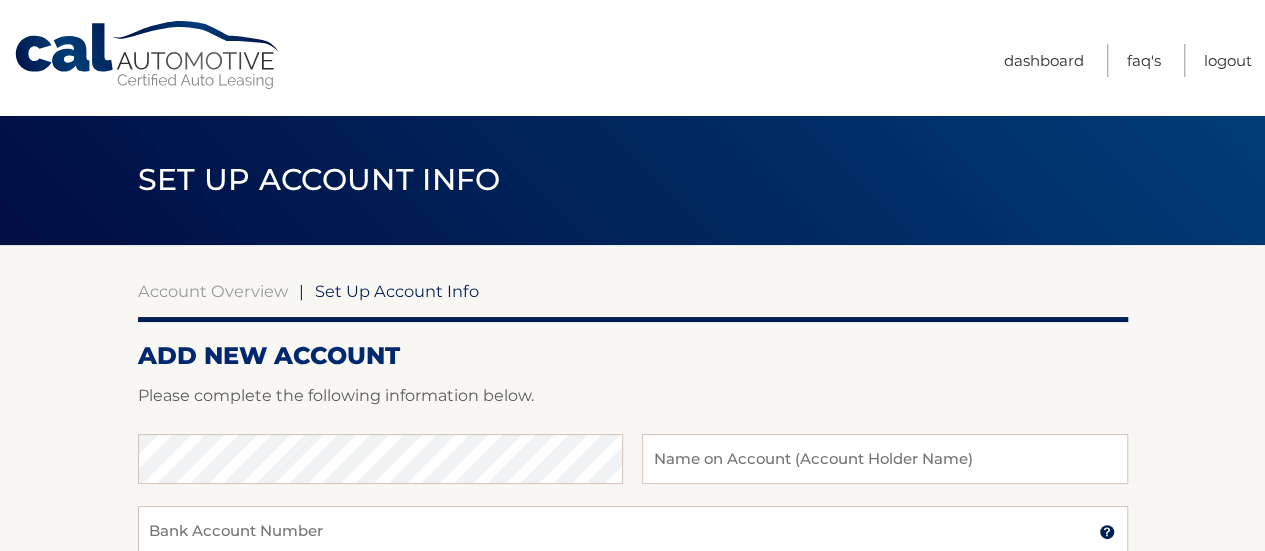 click on "Cal Automotive" at bounding box center (148, 55) 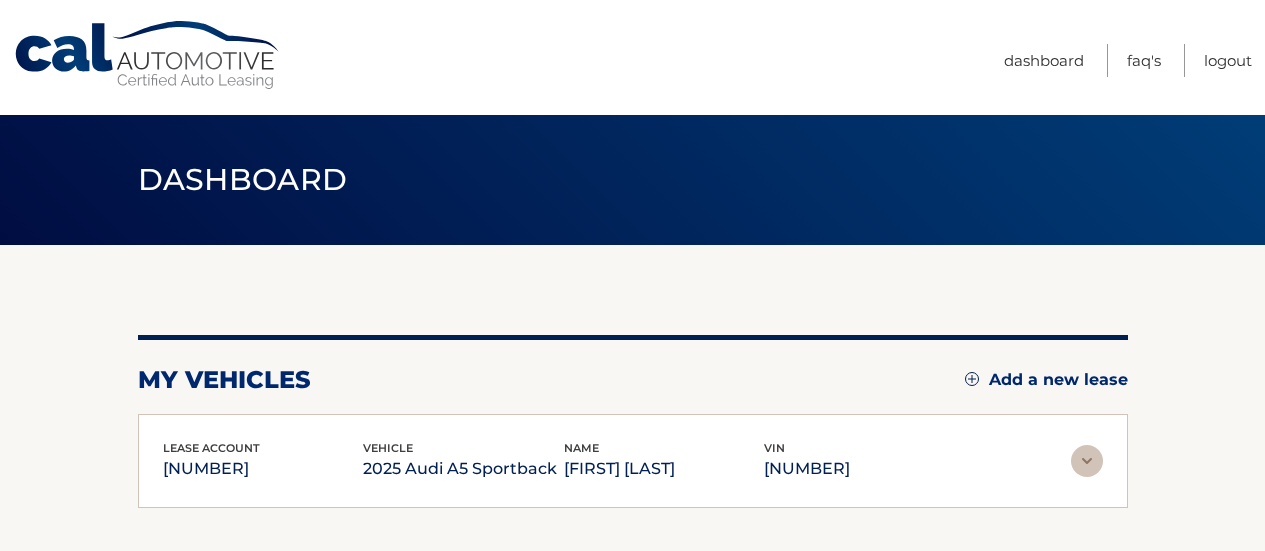 scroll, scrollTop: 0, scrollLeft: 0, axis: both 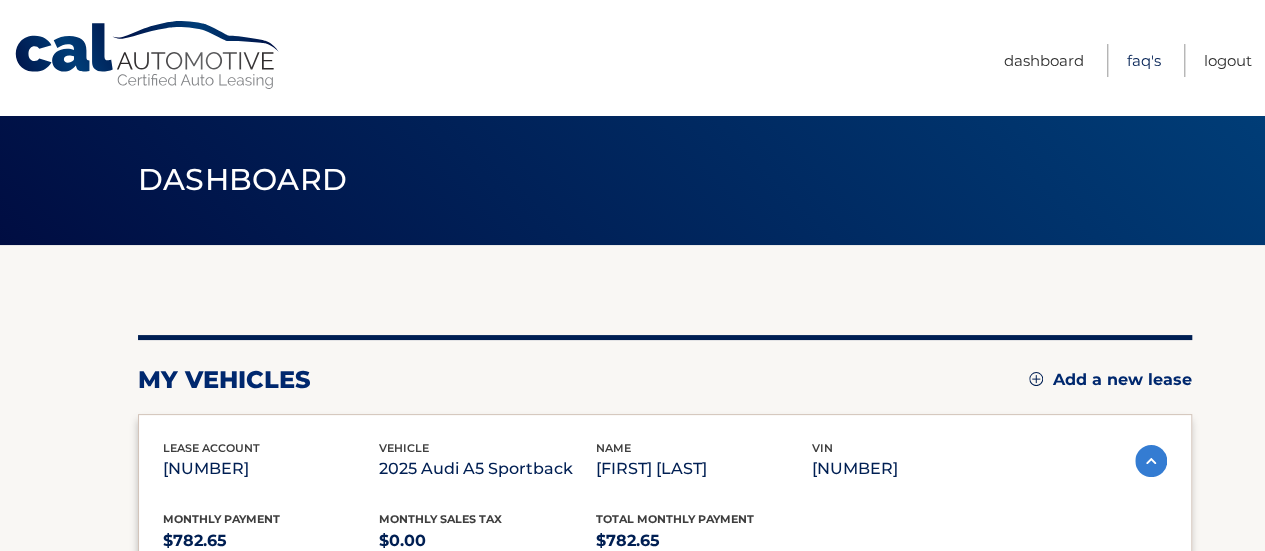 click on "FAQ's" at bounding box center (1144, 60) 